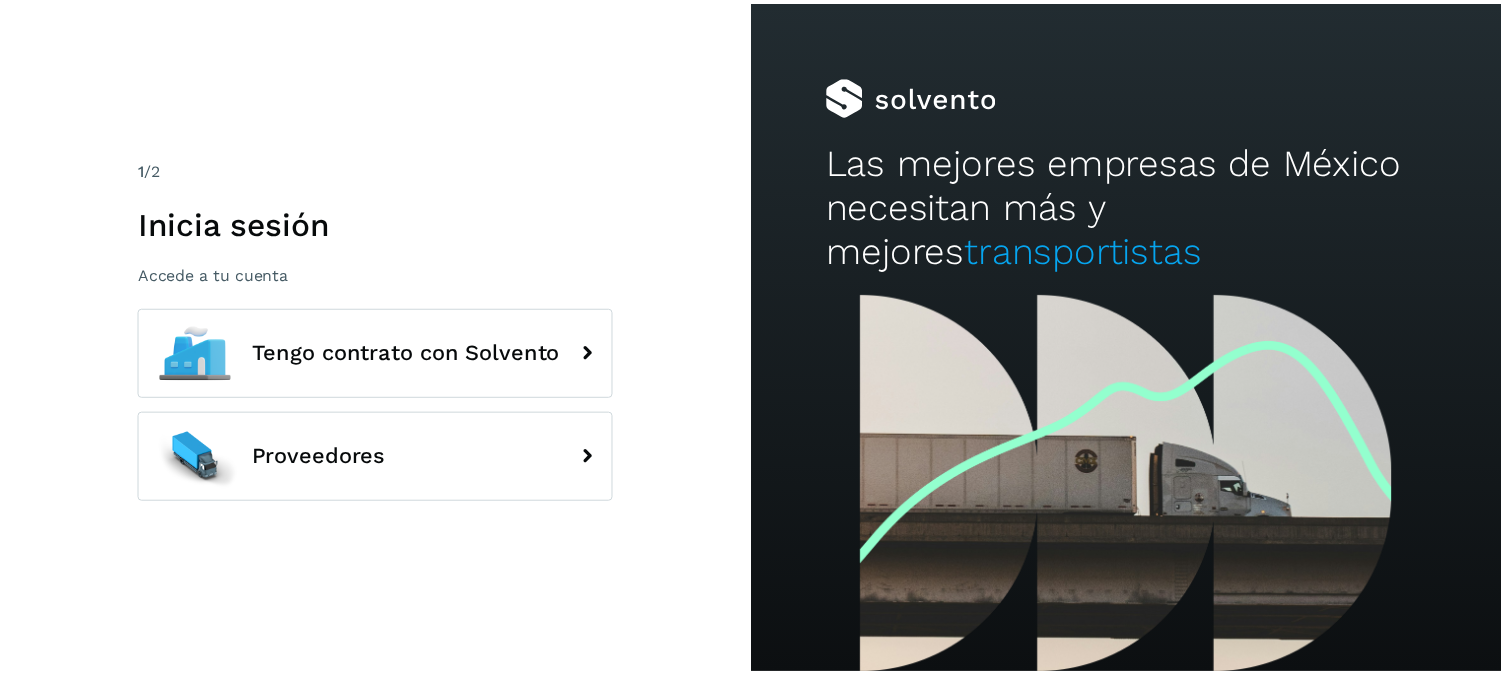 scroll, scrollTop: 0, scrollLeft: 0, axis: both 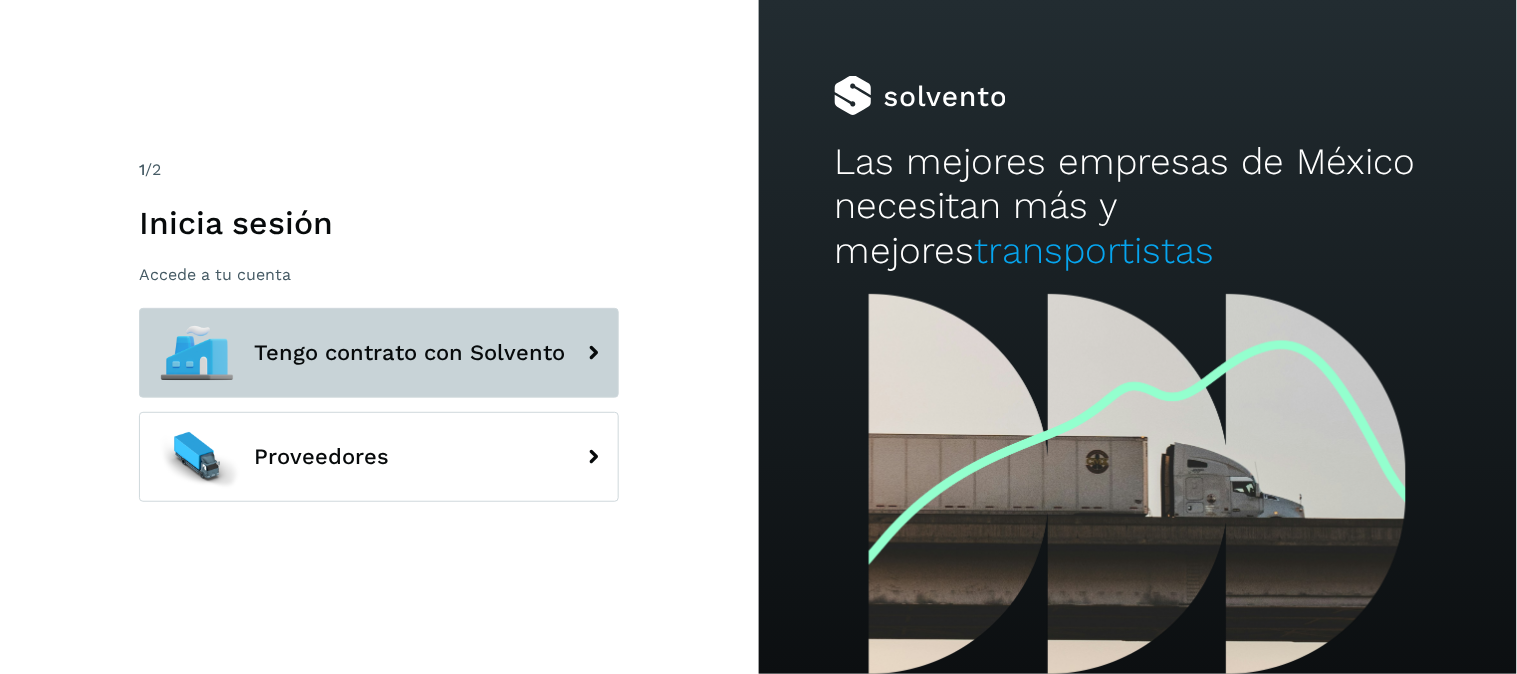 click on "Tengo contrato con Solvento" at bounding box center [379, 353] 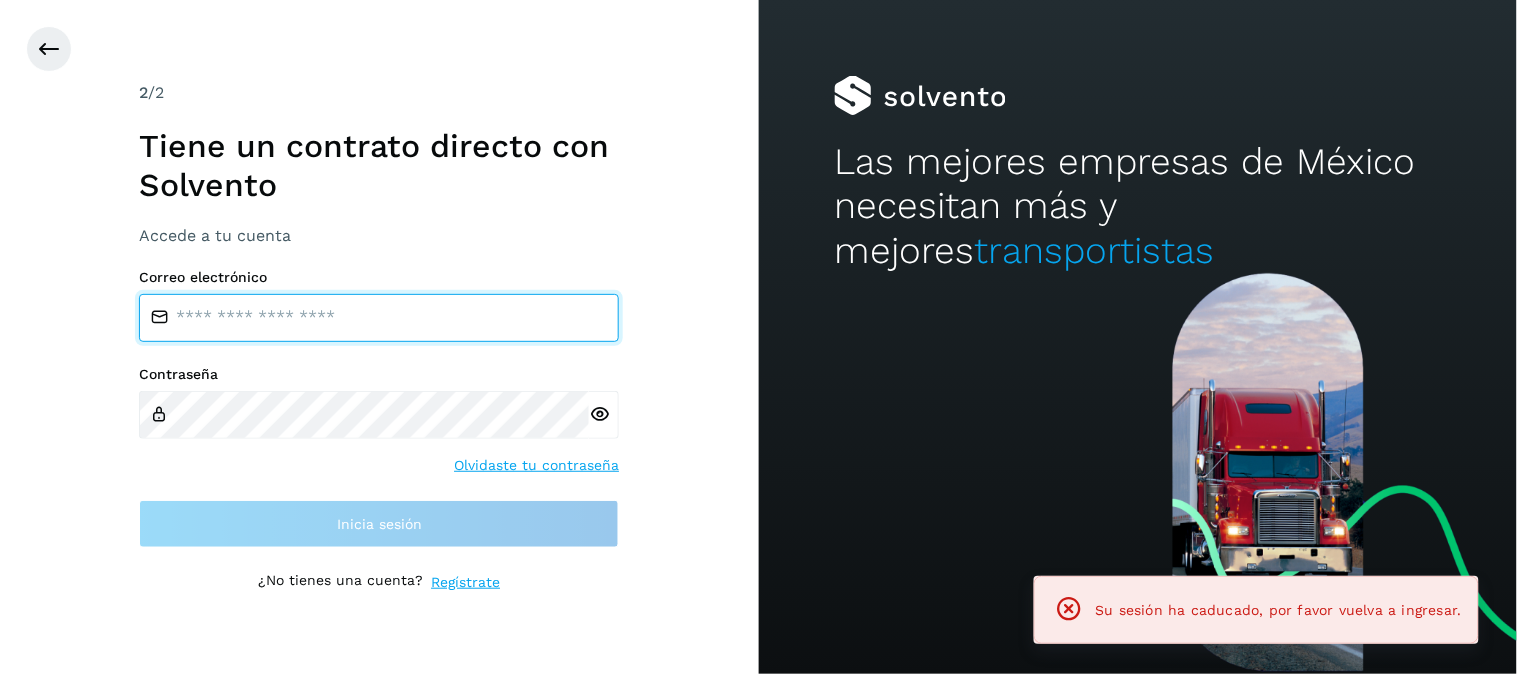 click at bounding box center (379, 318) 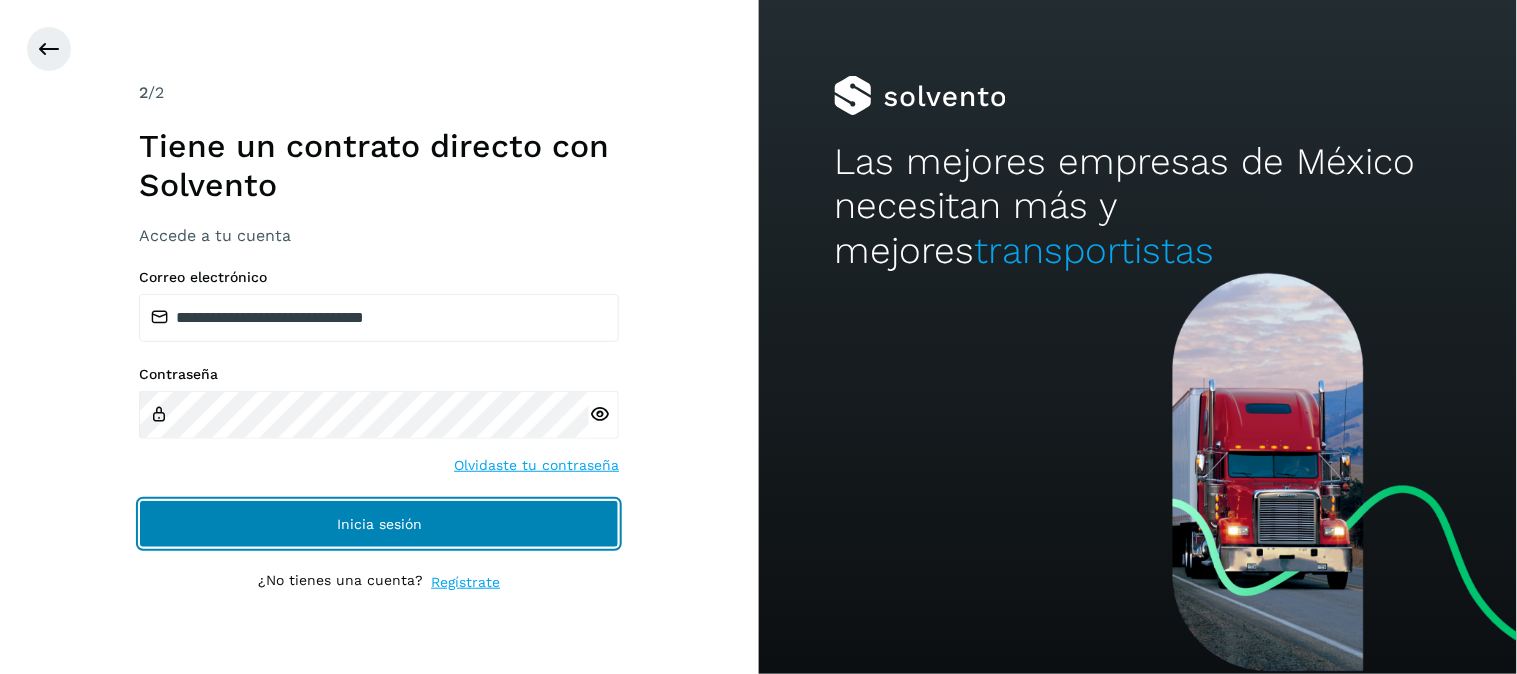 click on "Inicia sesión" 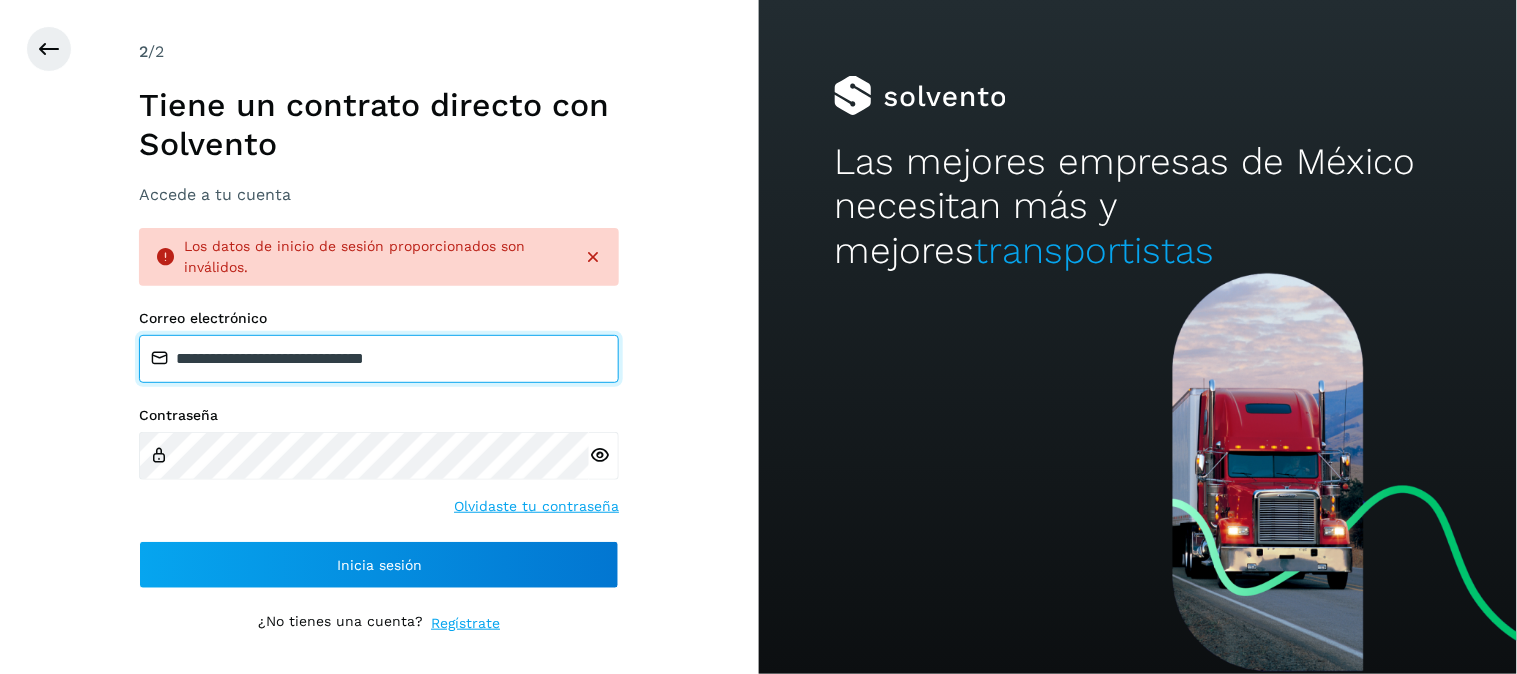 click on "**********" at bounding box center (379, 359) 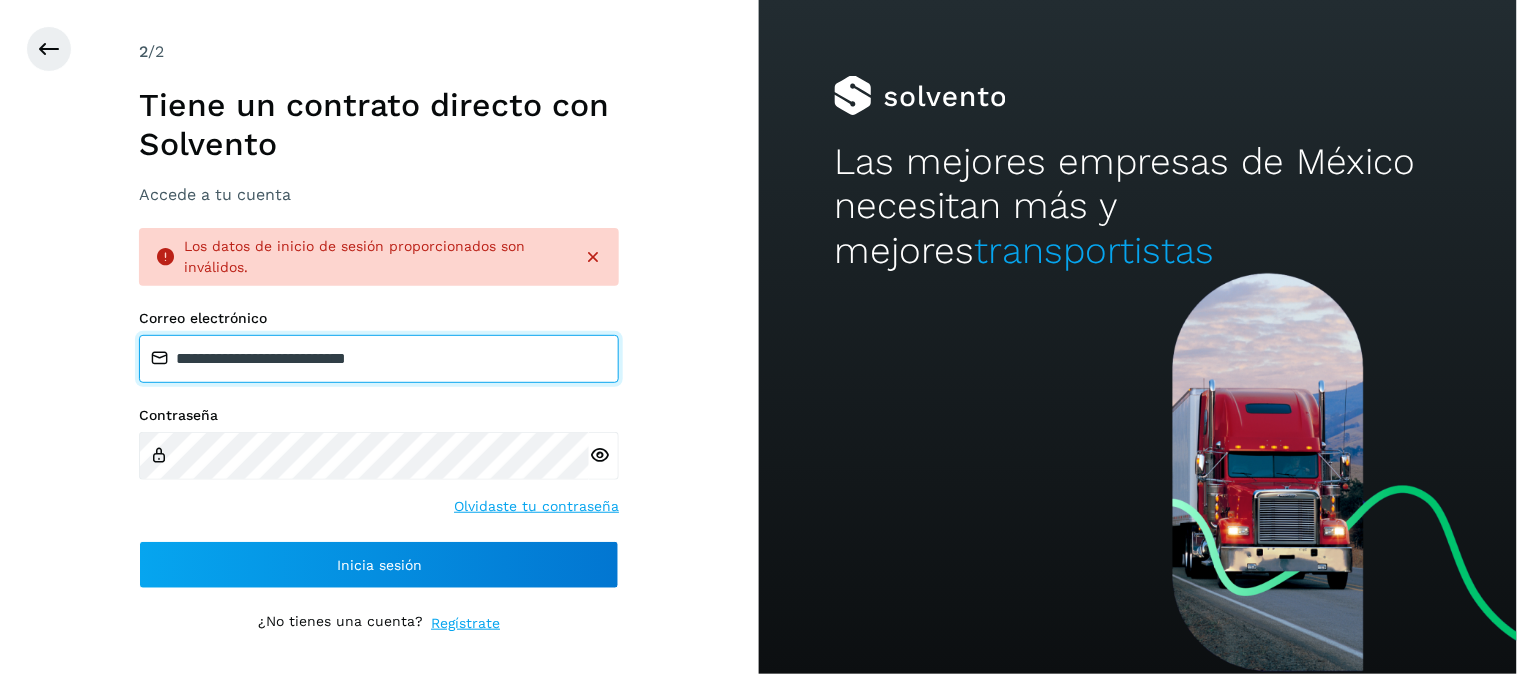 type on "**********" 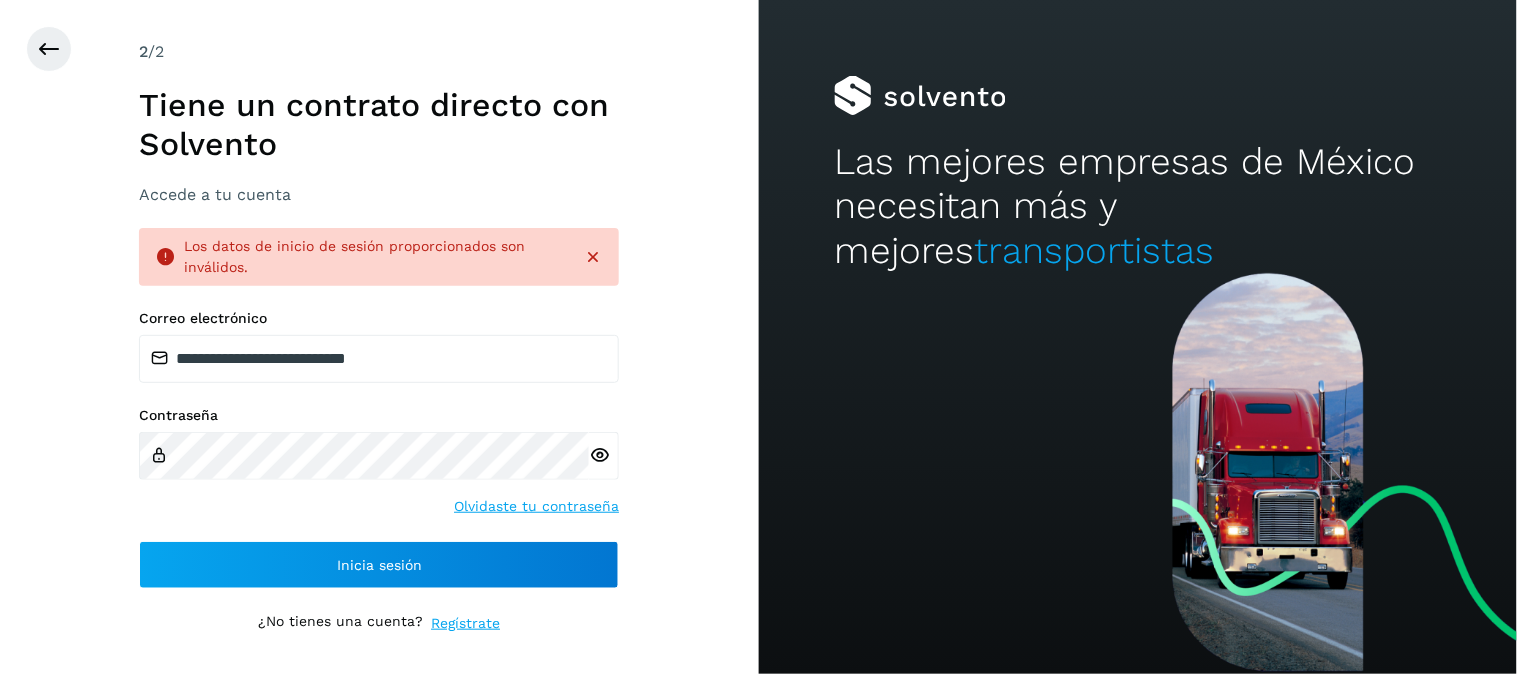 click on "**********" at bounding box center (379, 337) 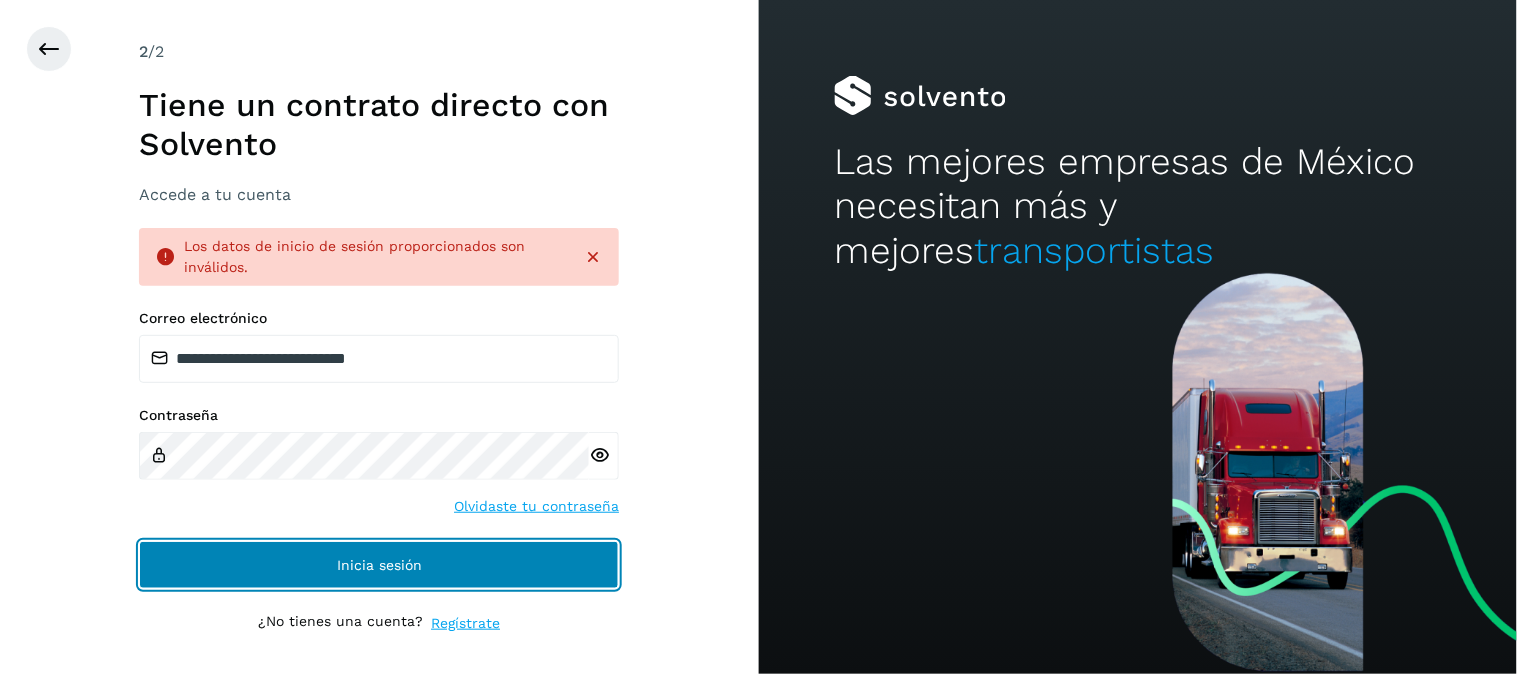 click on "Inicia sesión" at bounding box center (379, 565) 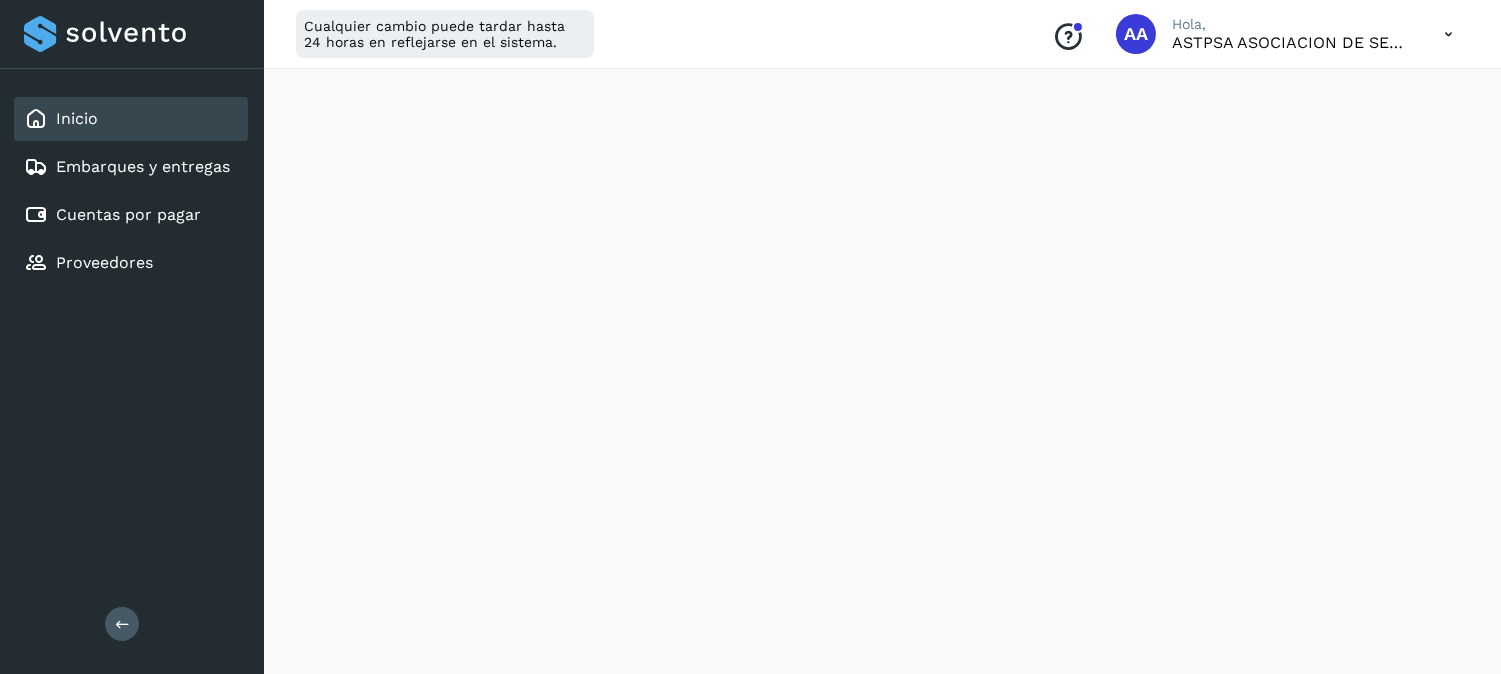 scroll, scrollTop: 1037, scrollLeft: 0, axis: vertical 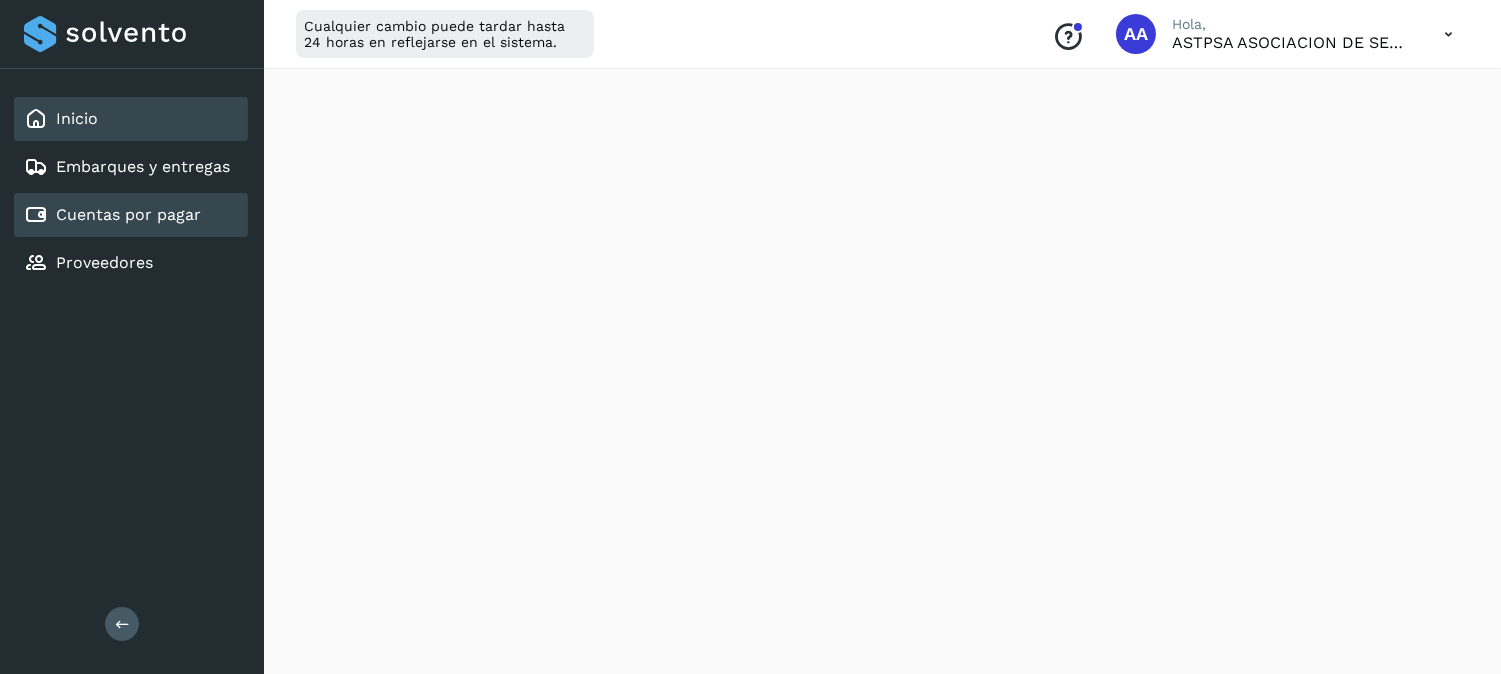click on "Cuentas por pagar" at bounding box center (128, 214) 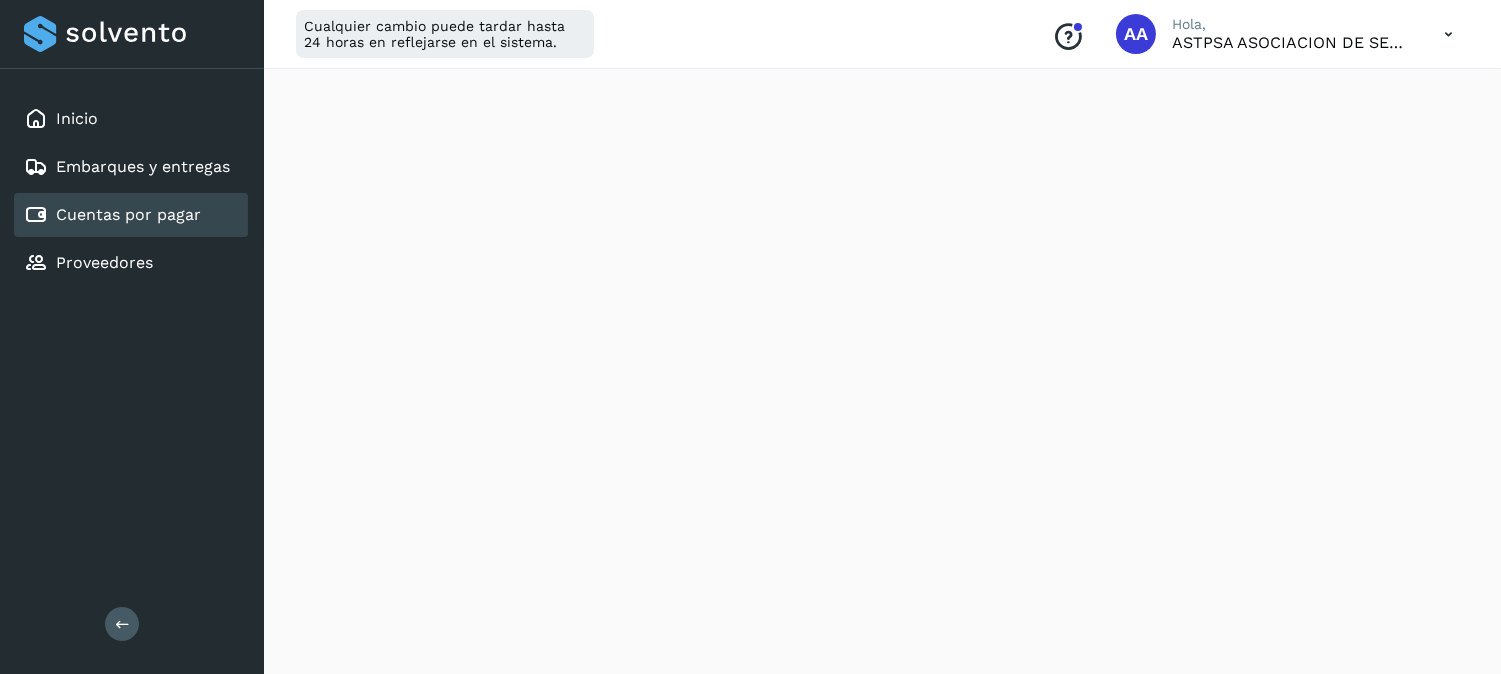 click on "Cuentas por pagar" at bounding box center [128, 214] 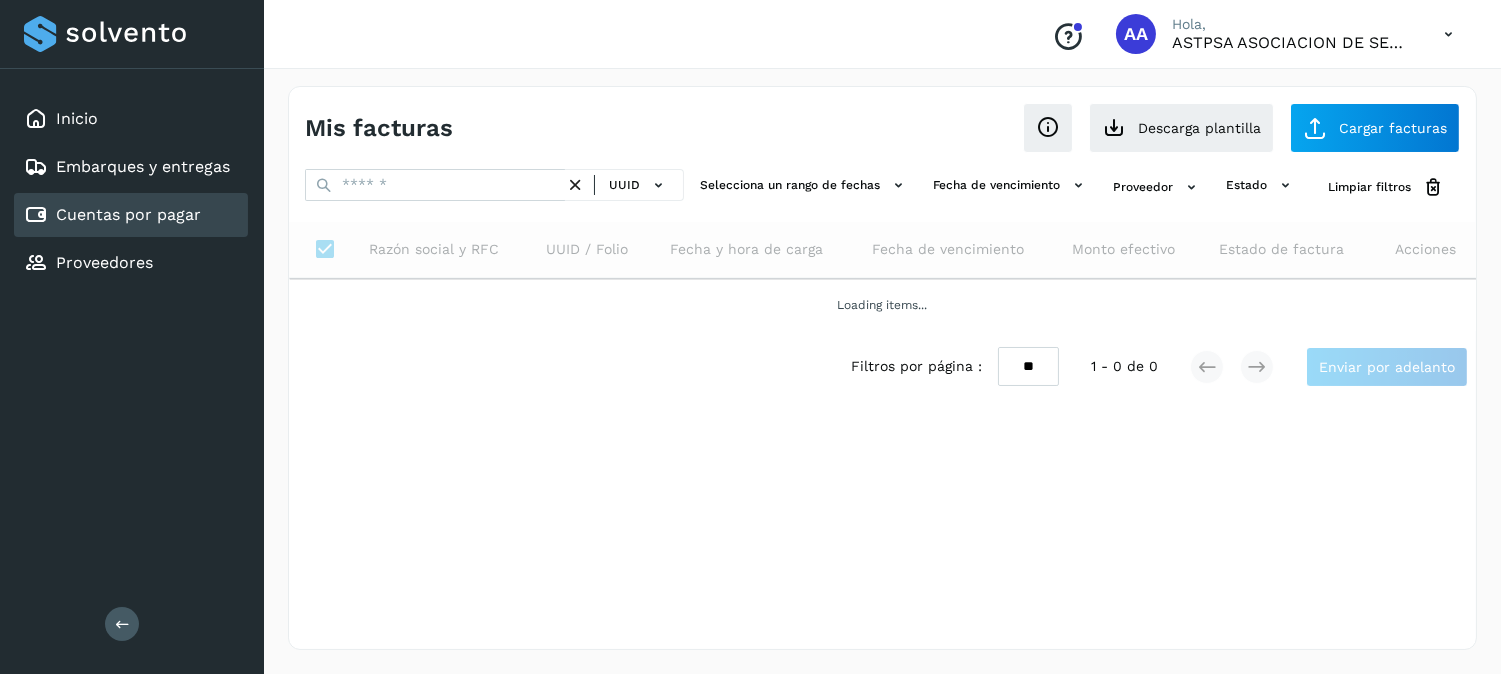 scroll, scrollTop: 0, scrollLeft: 0, axis: both 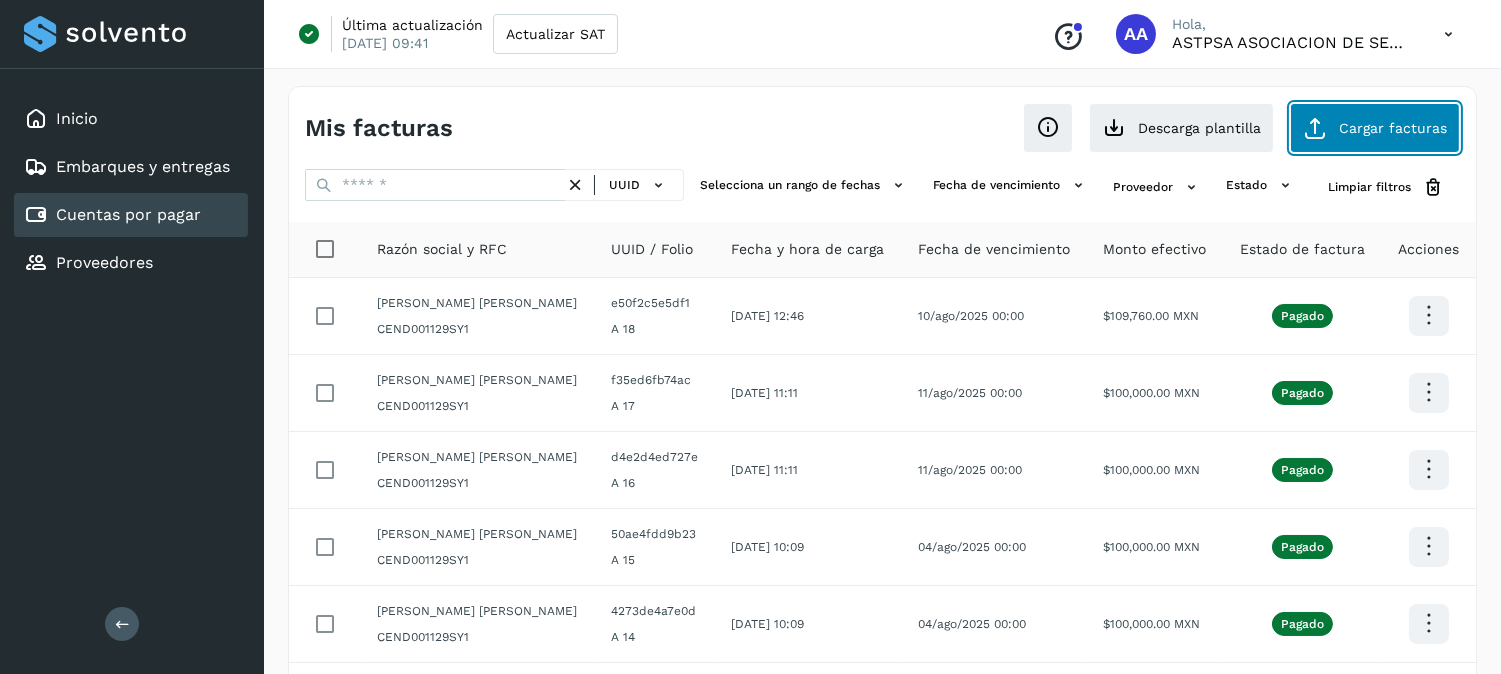 click on "Cargar facturas" 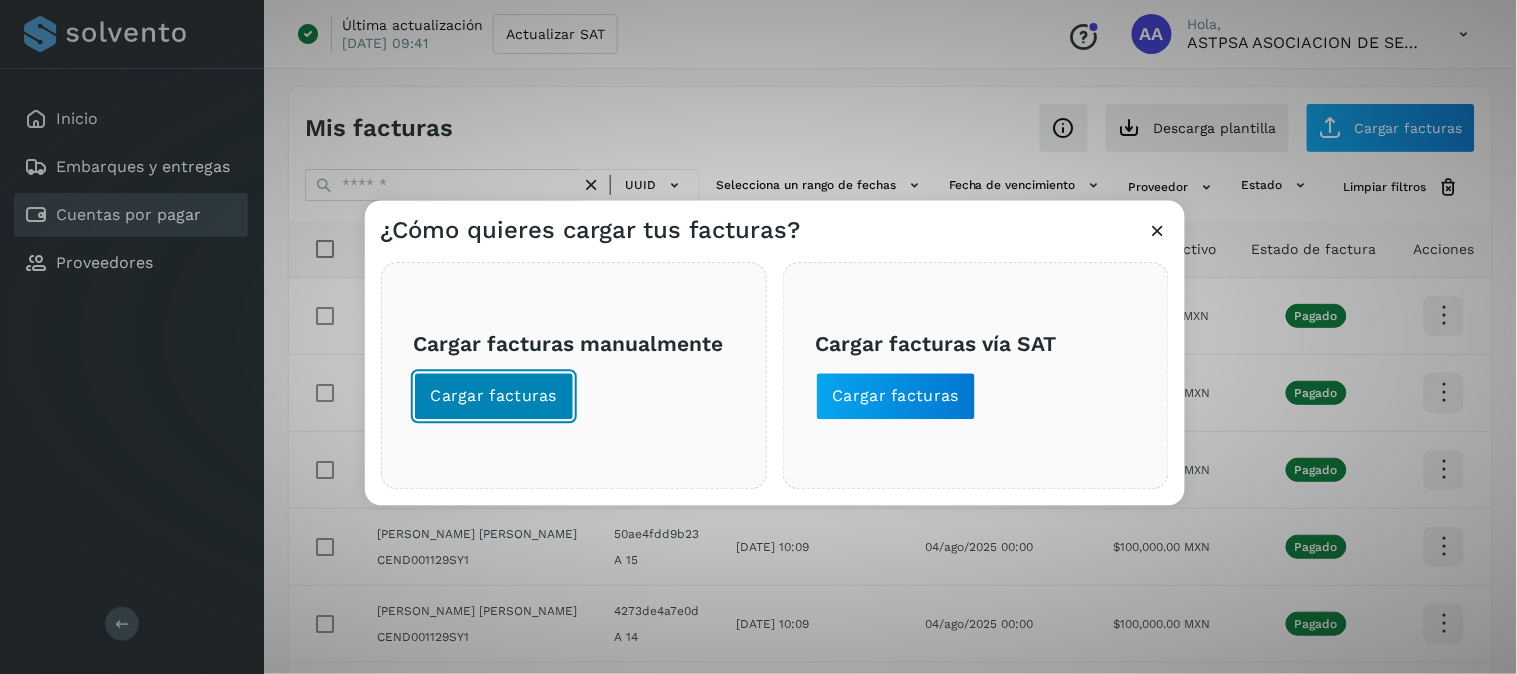 click on "Cargar facturas" 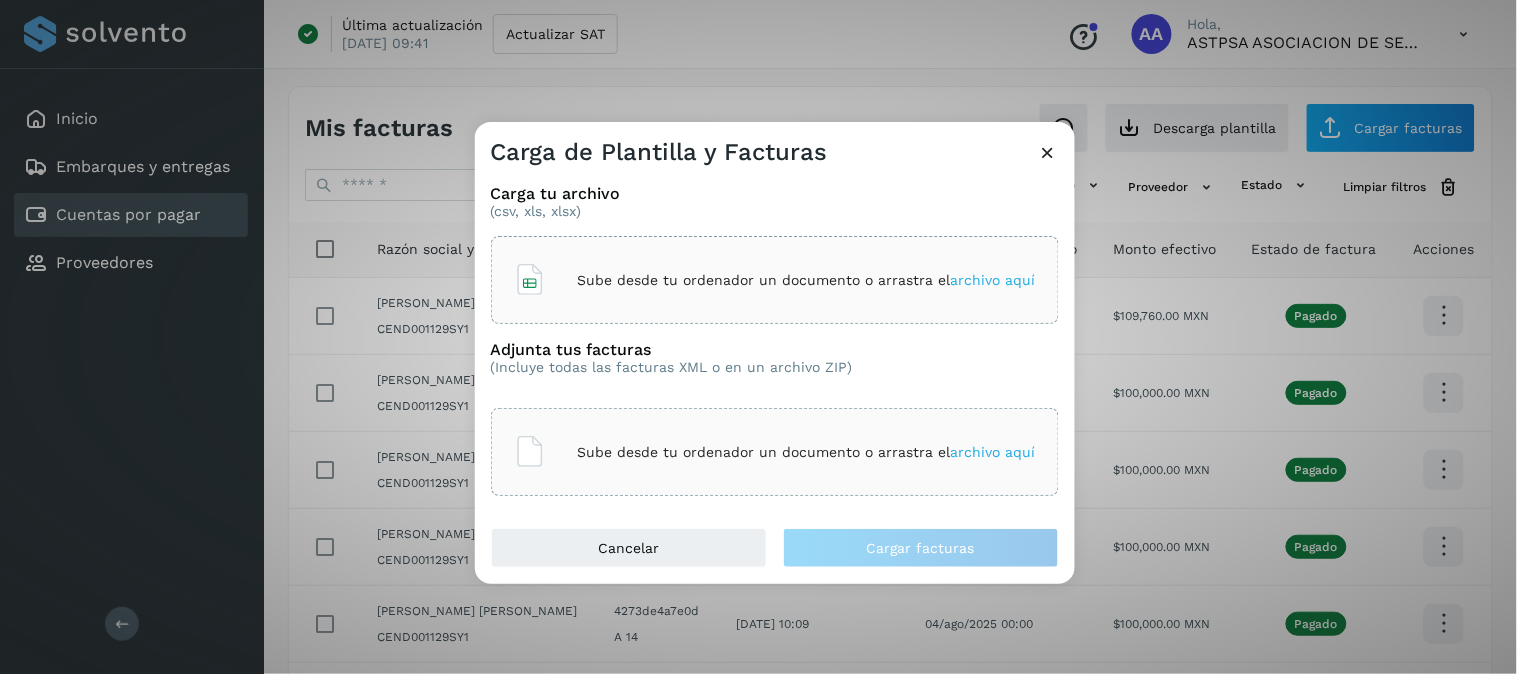 click on "Sube desde tu ordenador un documento o arrastra el  archivo aquí" 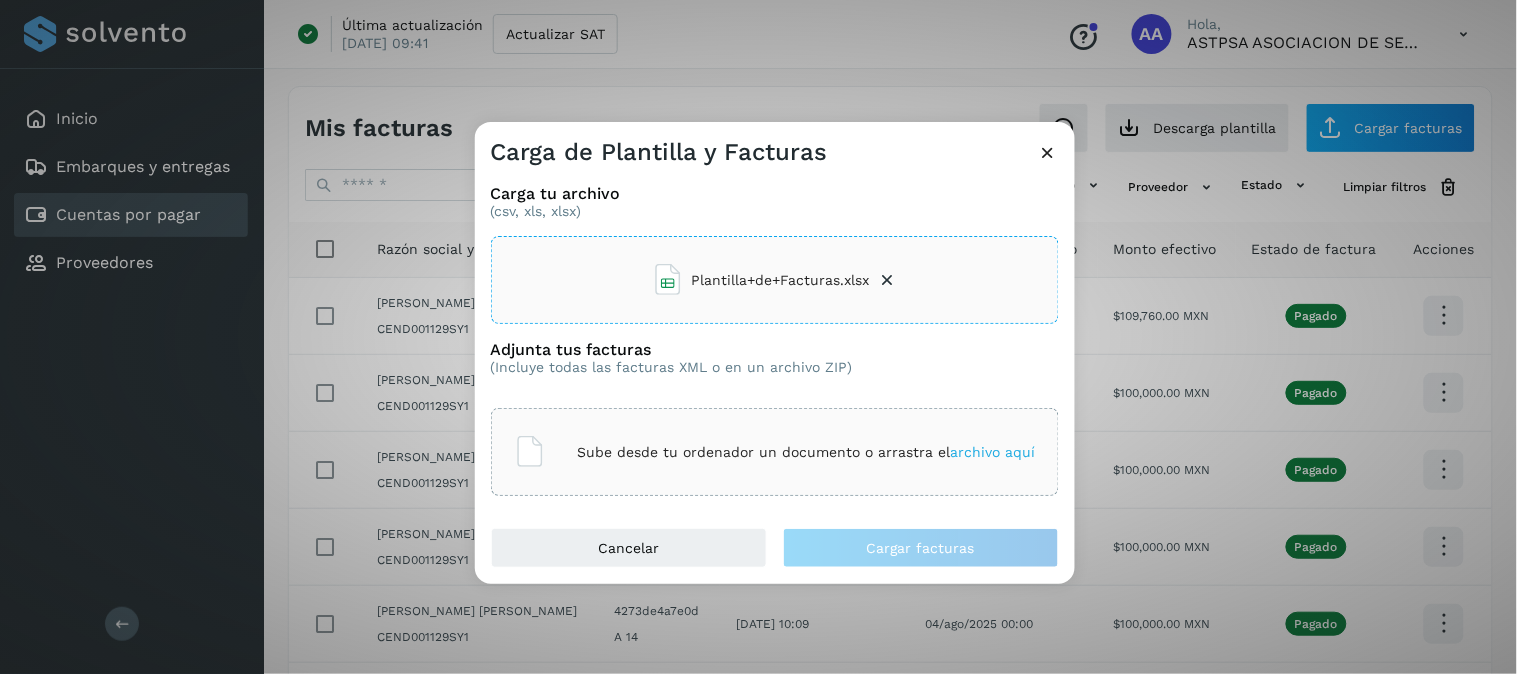 click on "Sube desde tu ordenador un documento o arrastra el  archivo aquí" at bounding box center (807, 452) 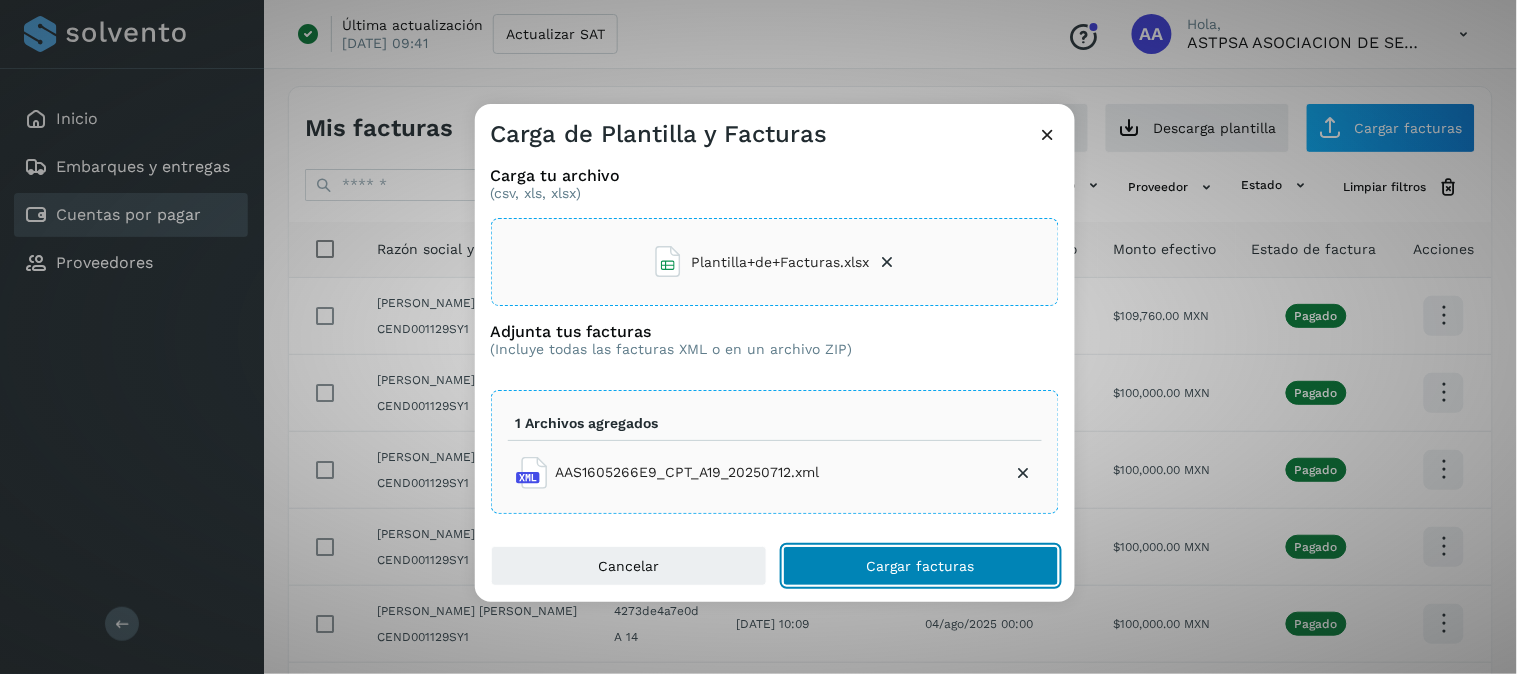 click on "Cargar facturas" 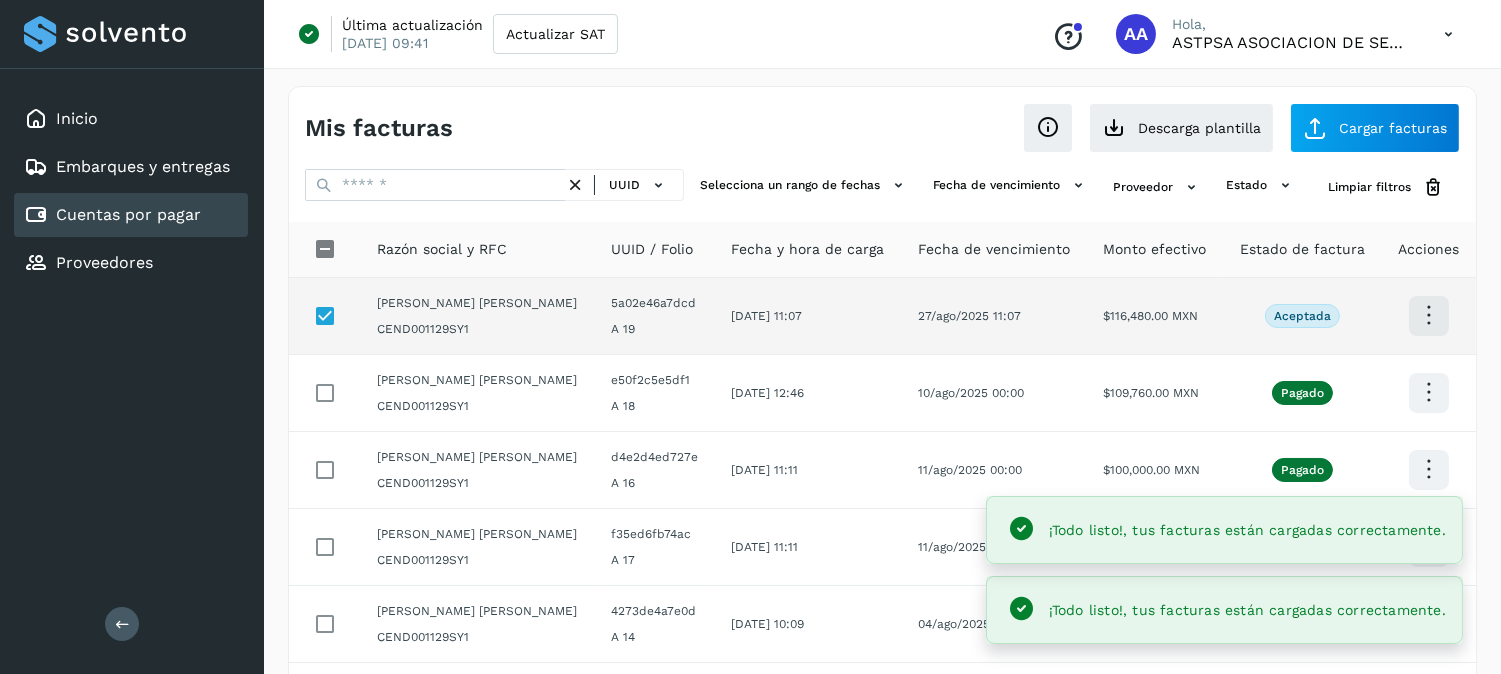 click at bounding box center [1429, 315] 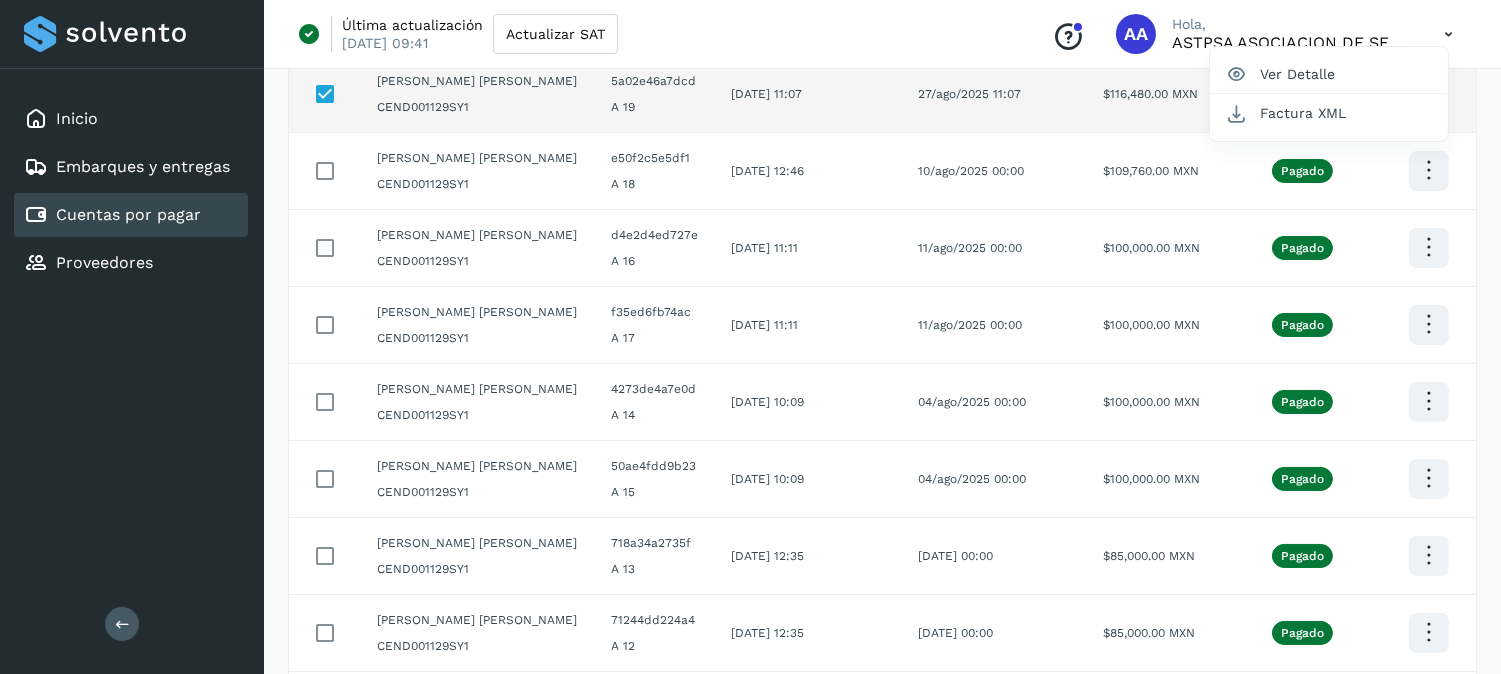 scroll, scrollTop: 552, scrollLeft: 0, axis: vertical 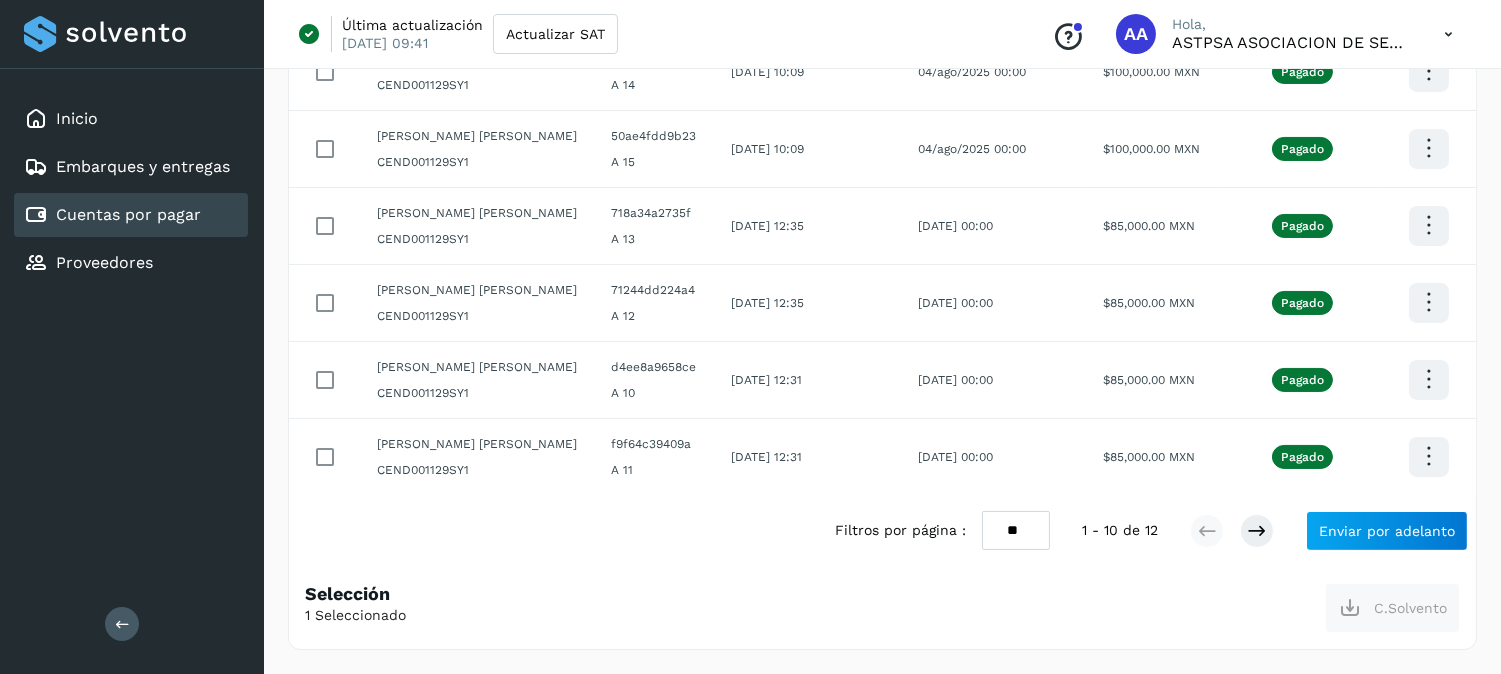 click at bounding box center [750, 337] 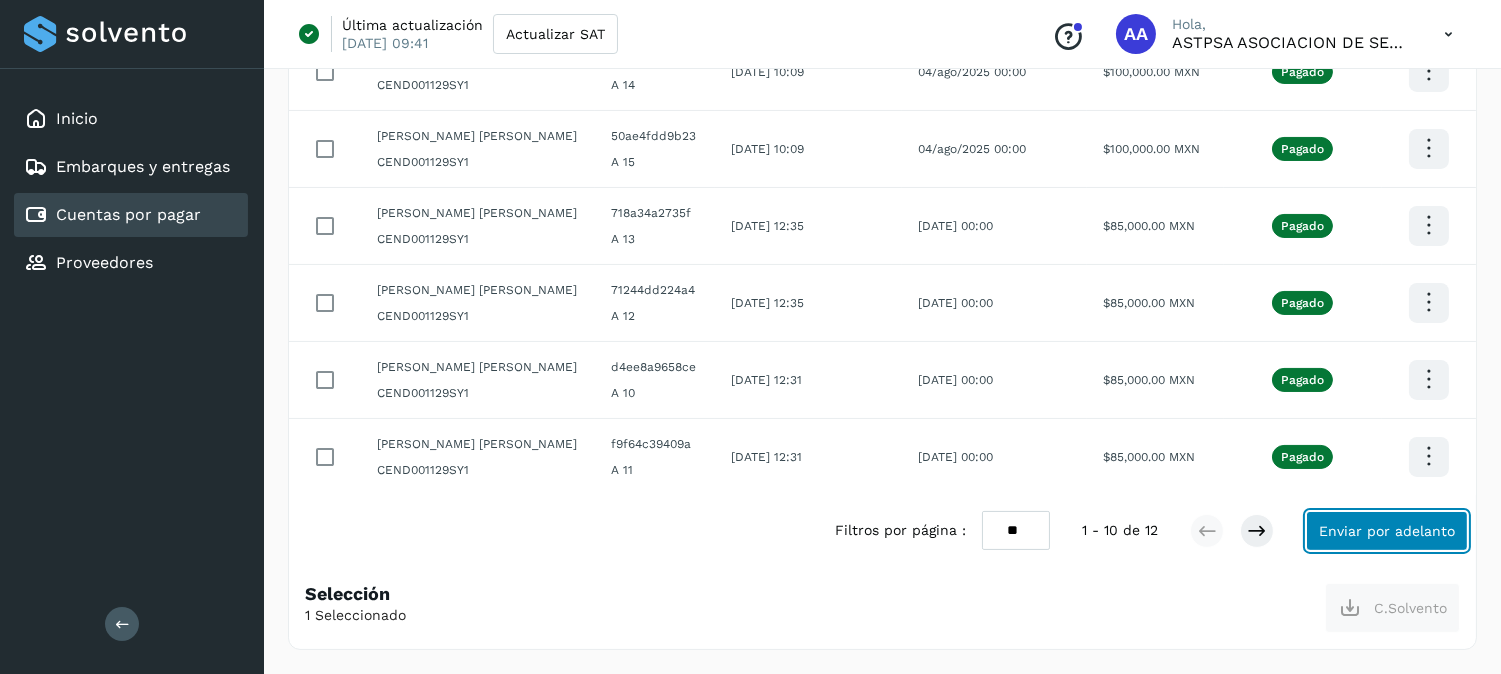 click on "Enviar por adelanto" 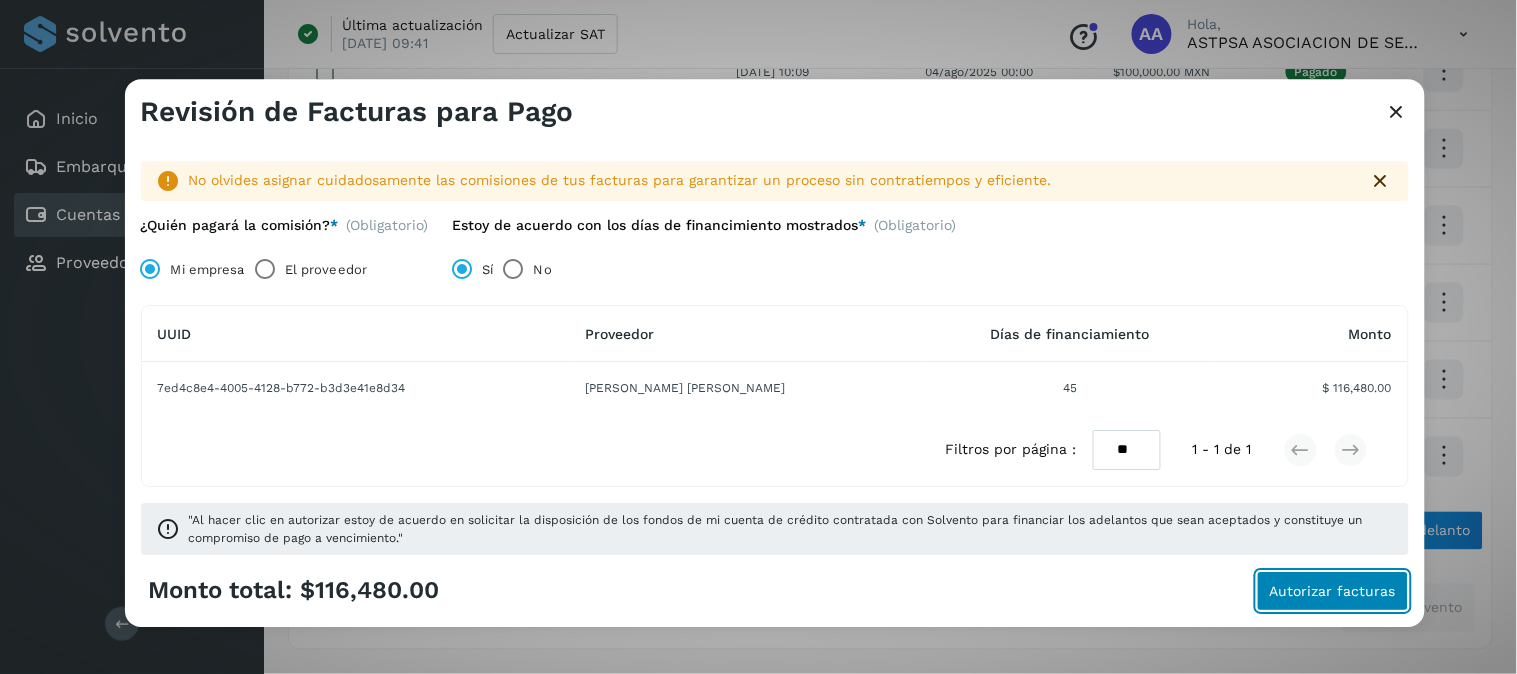 click on "Autorizar facturas" 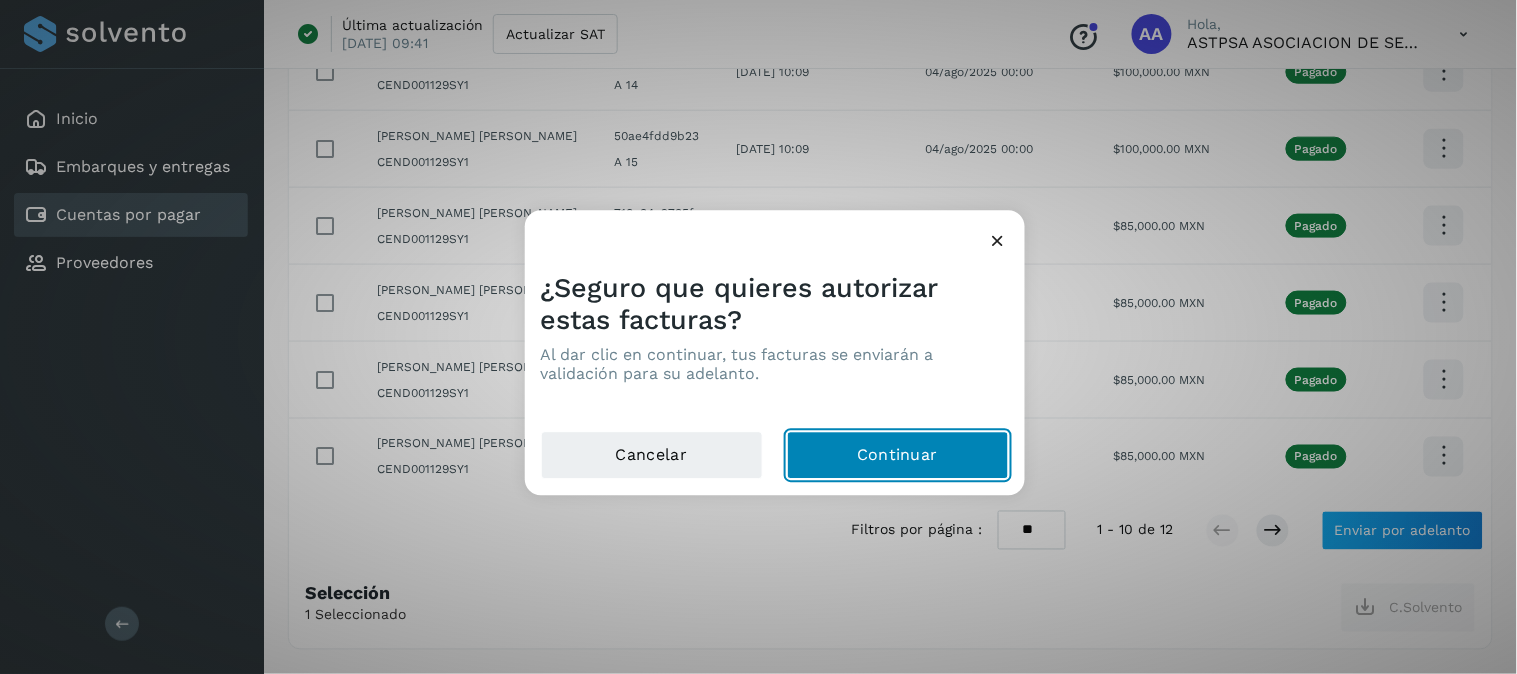 click on "Continuar" 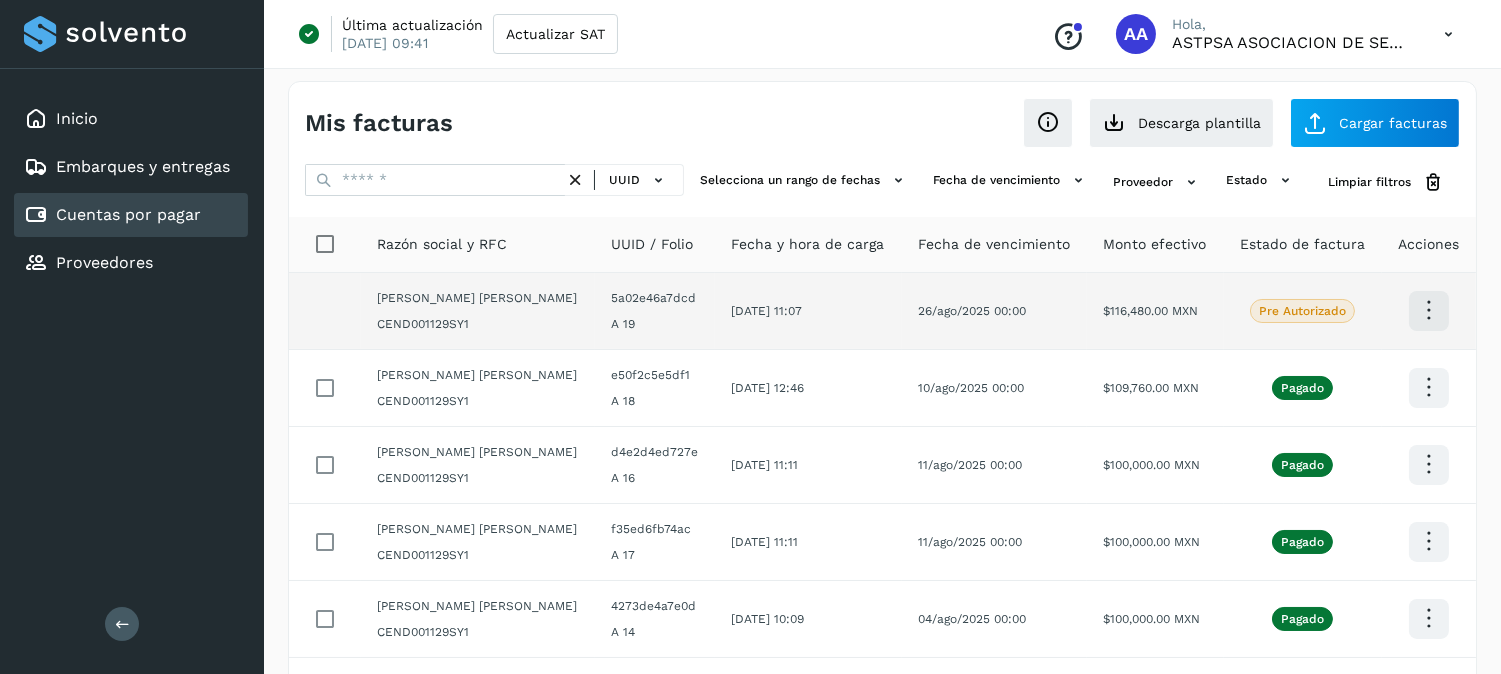 scroll, scrollTop: 0, scrollLeft: 0, axis: both 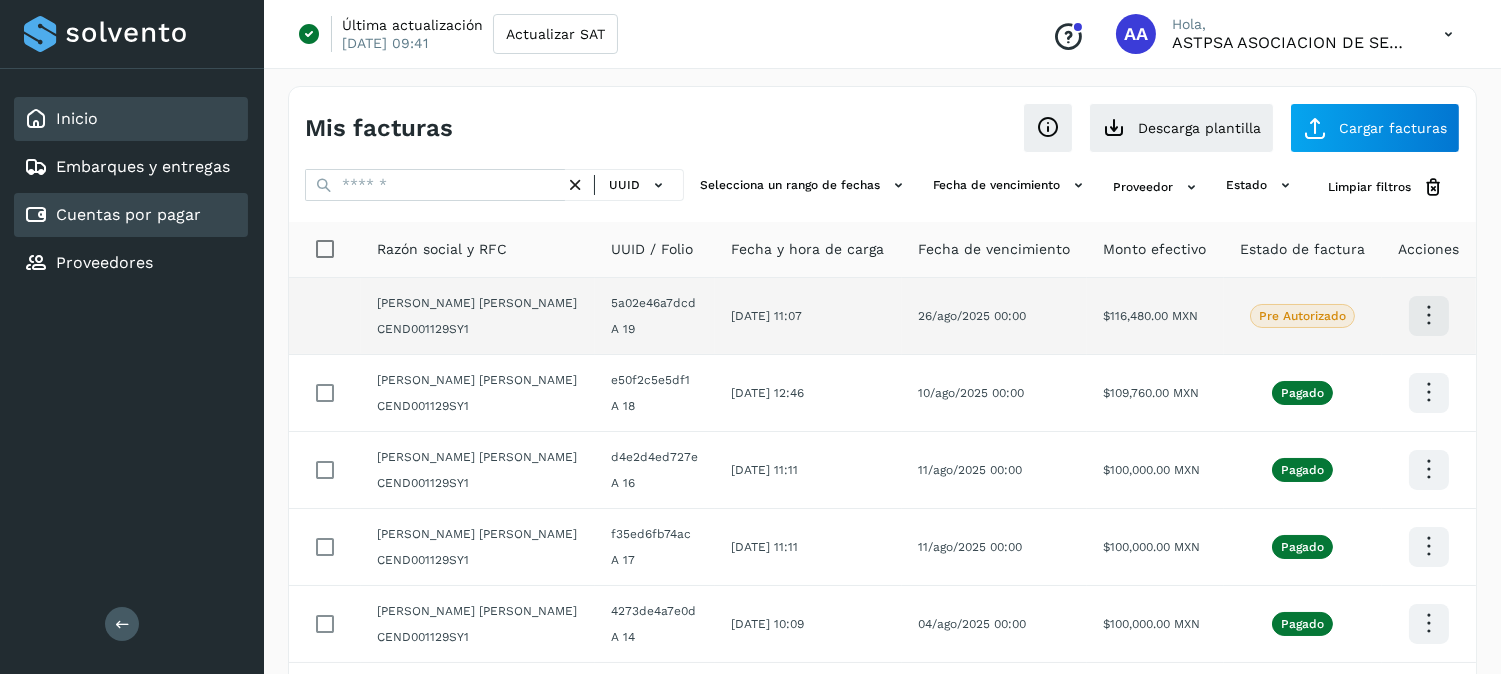 click on "Inicio" 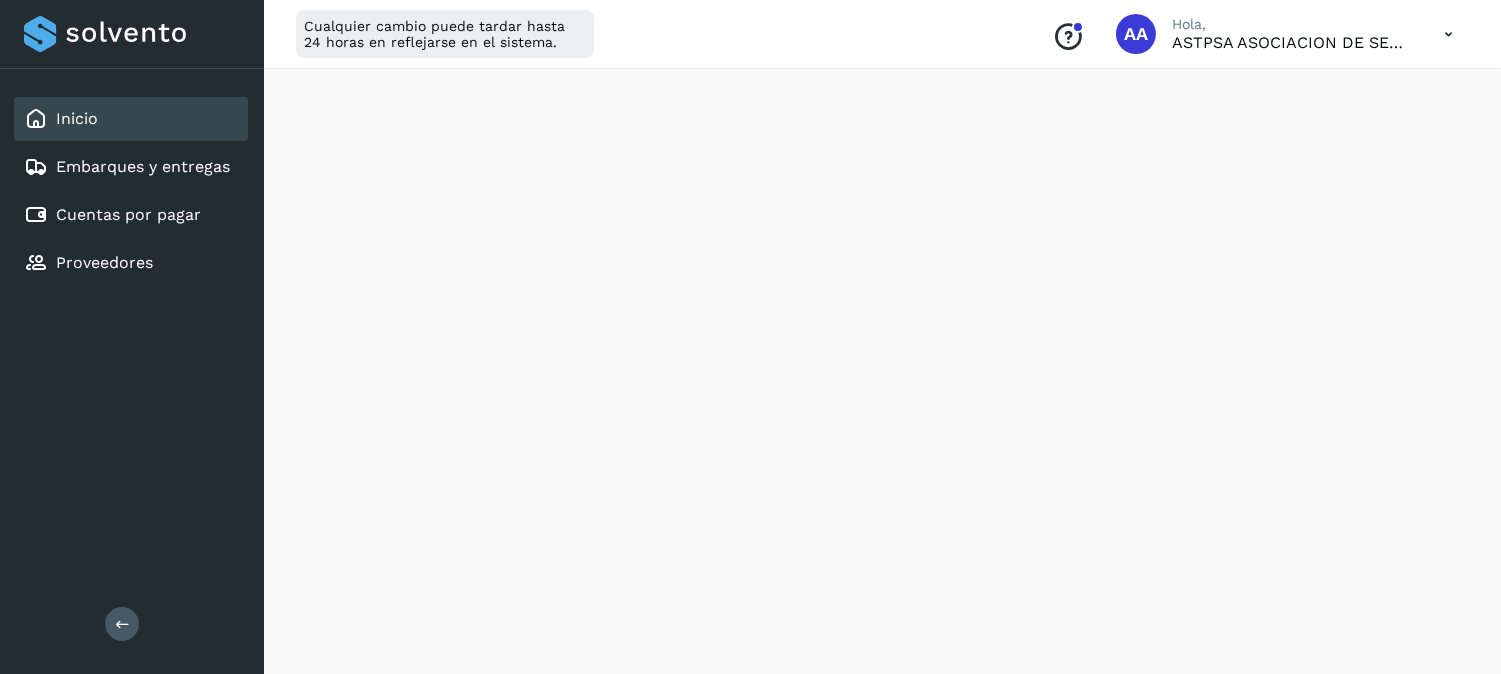 scroll, scrollTop: 444, scrollLeft: 0, axis: vertical 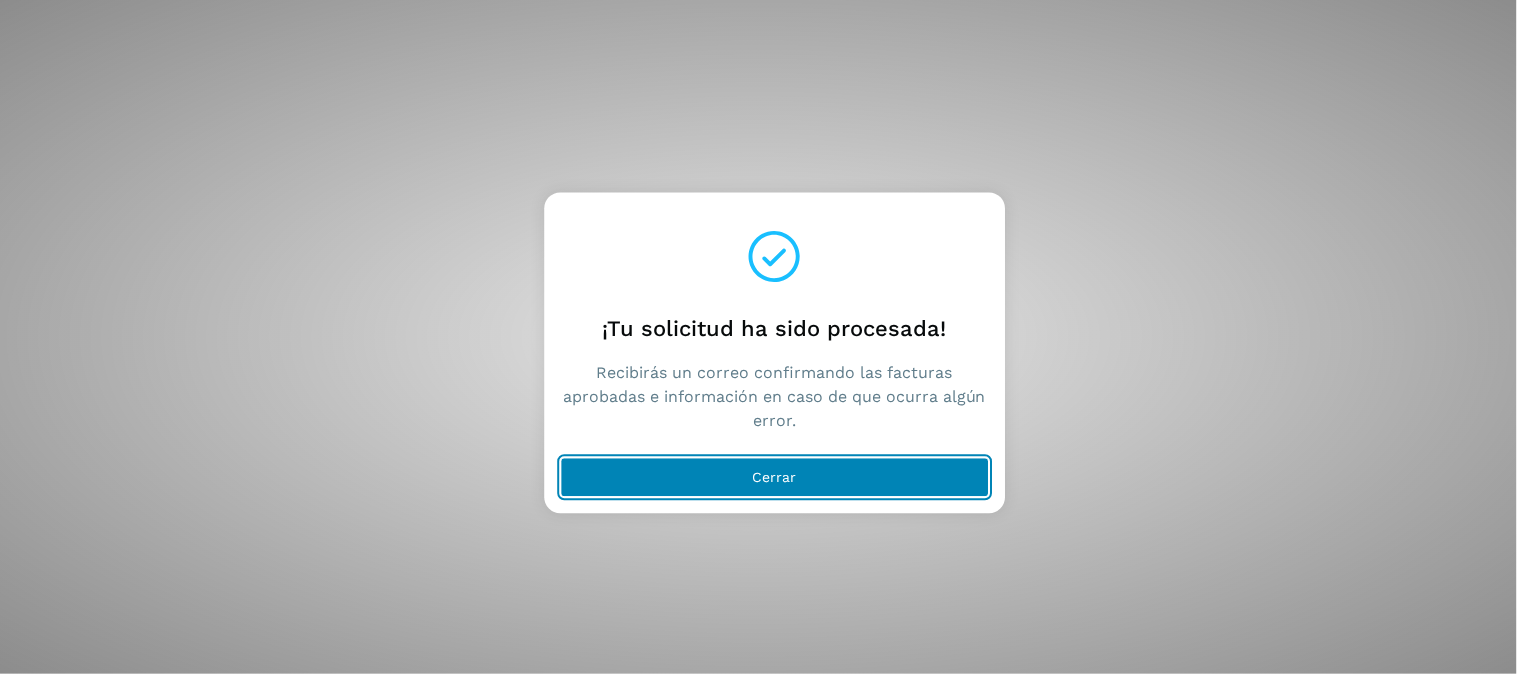 click on "Cerrar" 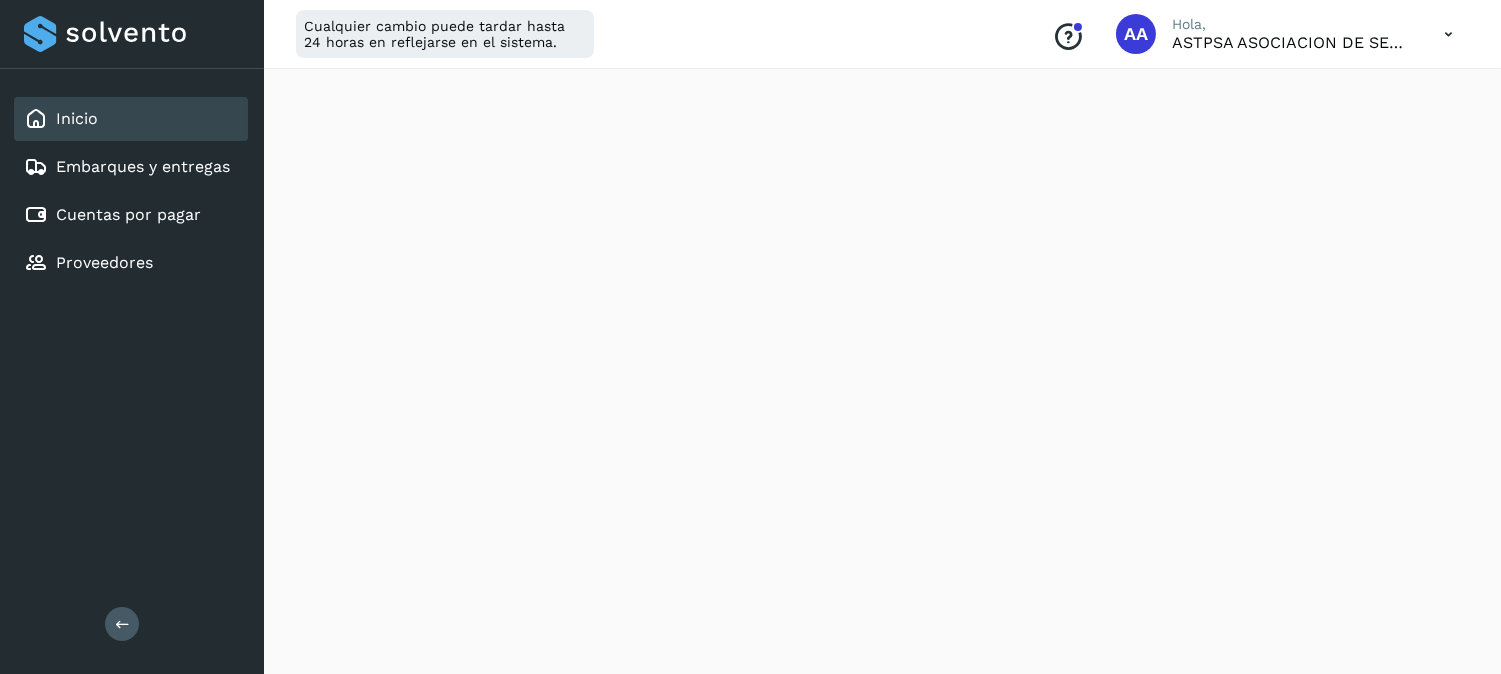 scroll, scrollTop: 260, scrollLeft: 0, axis: vertical 